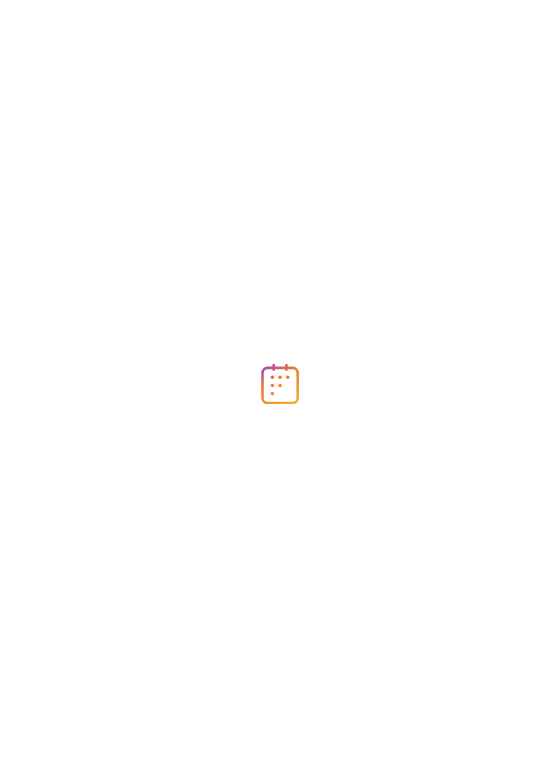 scroll, scrollTop: 0, scrollLeft: 0, axis: both 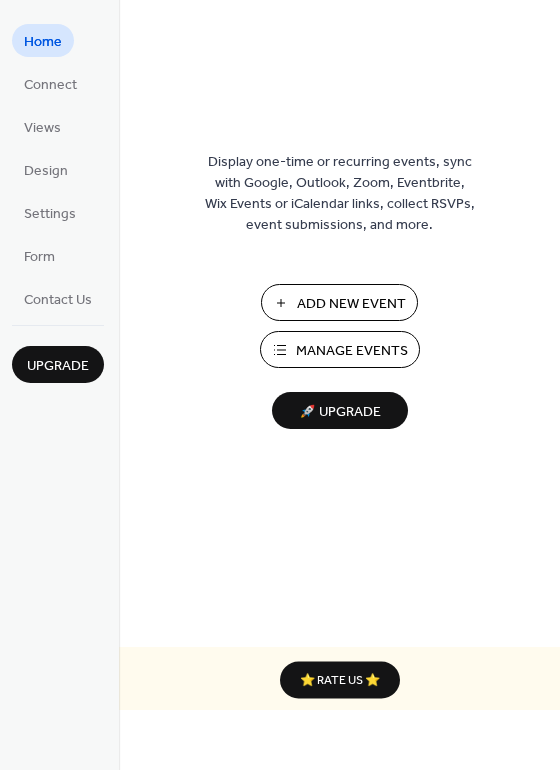 click on "Add New Event" at bounding box center [351, 304] 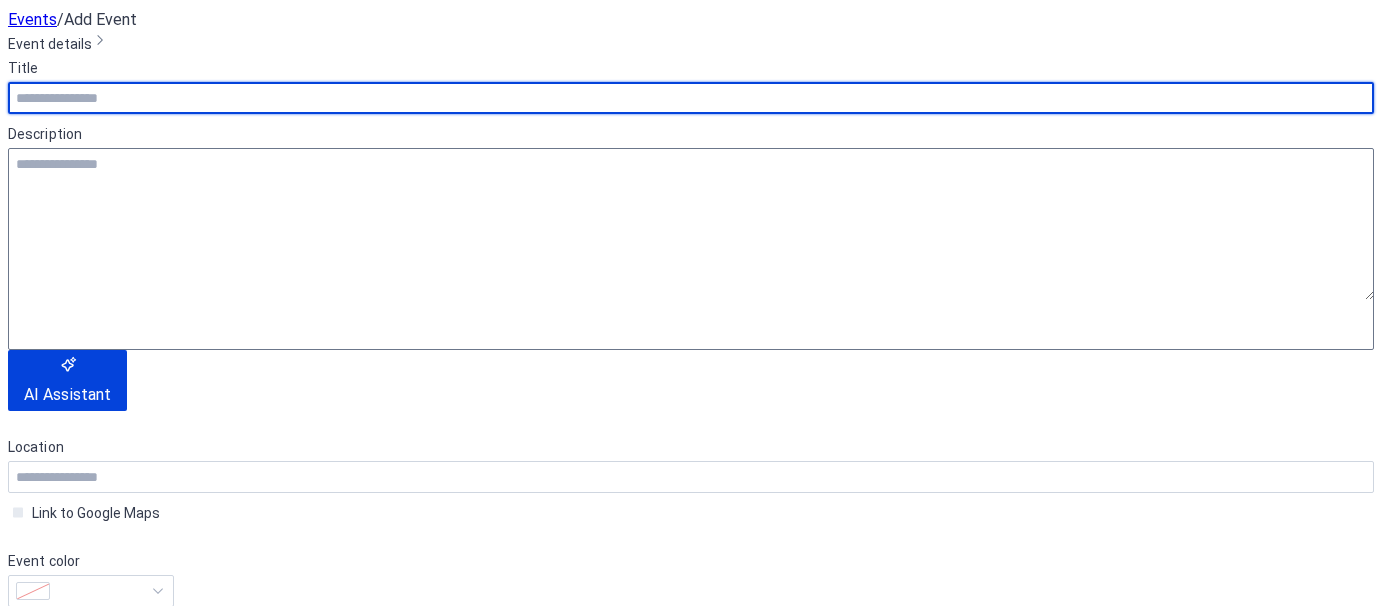scroll, scrollTop: 0, scrollLeft: 0, axis: both 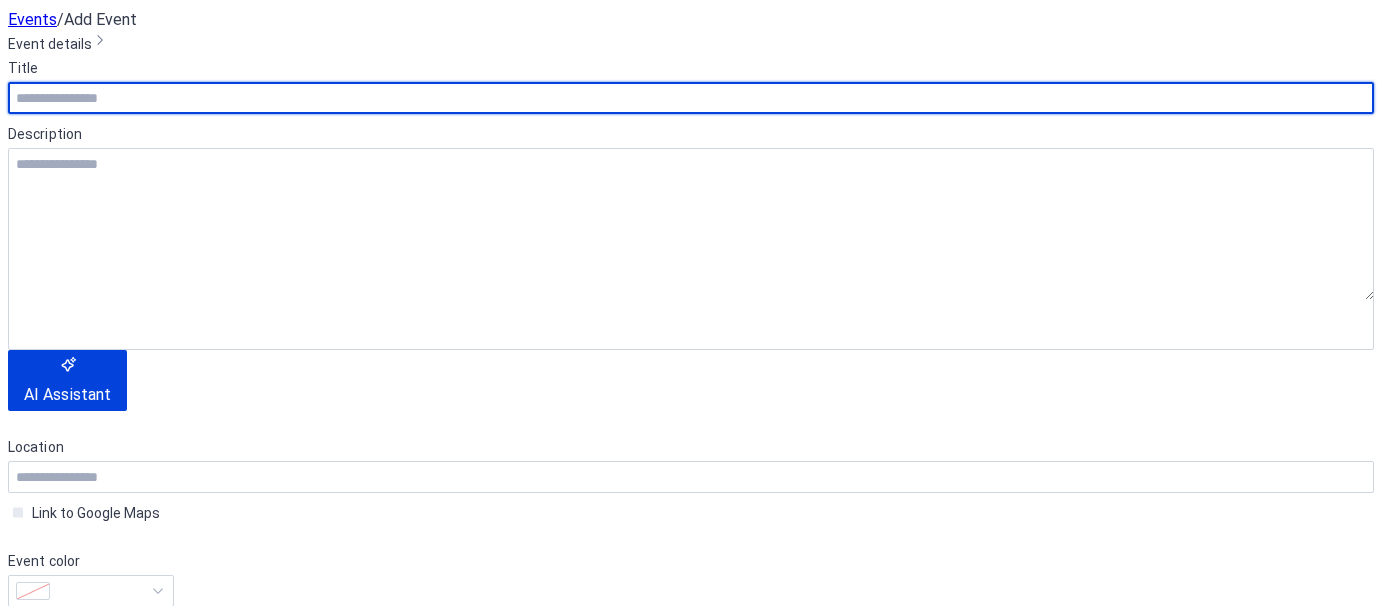 click on "**********" at bounding box center [691, 884] 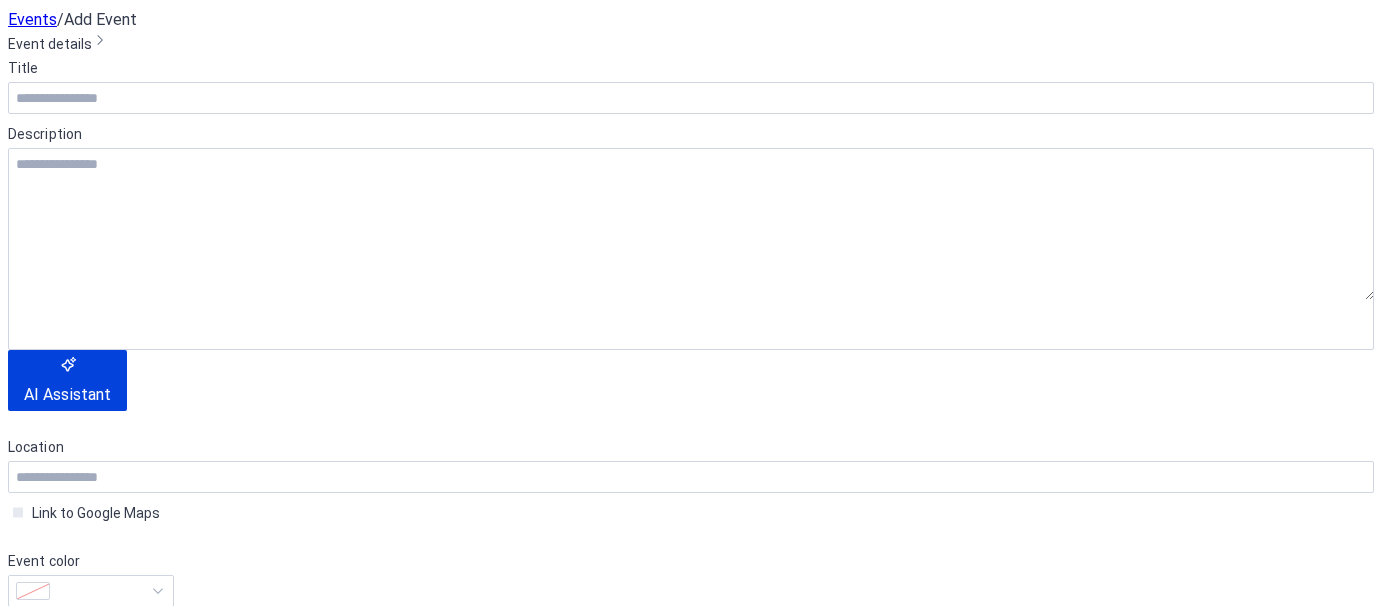 scroll, scrollTop: 300, scrollLeft: 0, axis: vertical 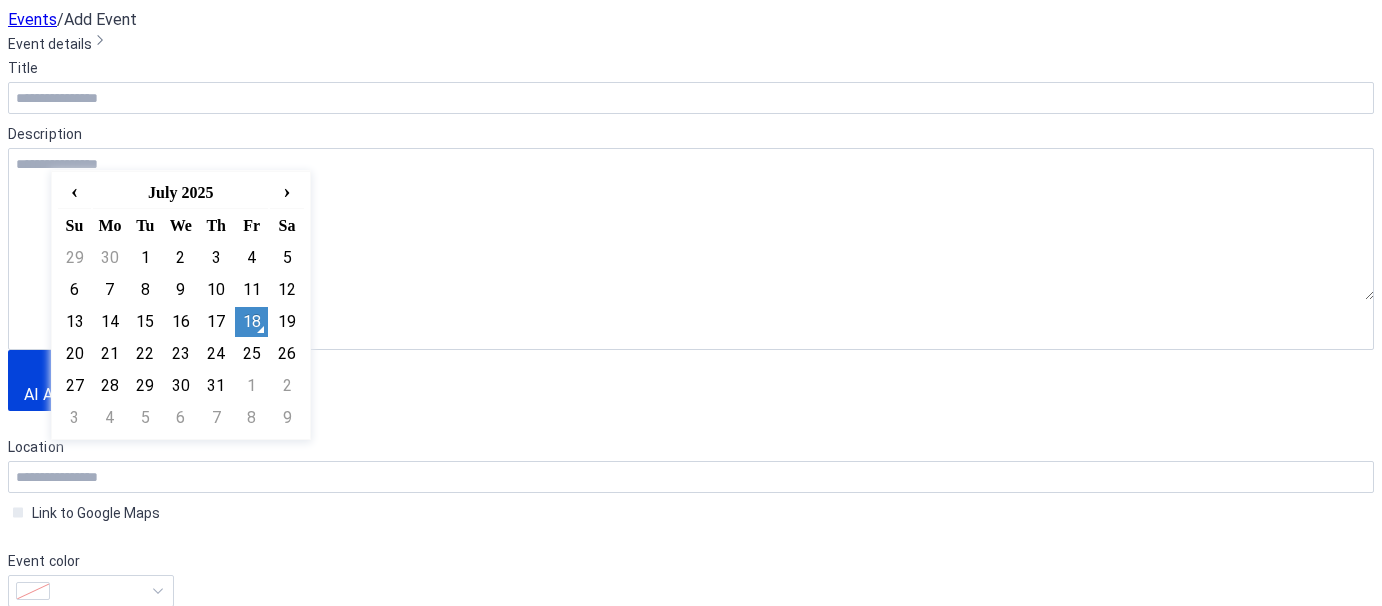 click on "**********" at bounding box center [86, 747] 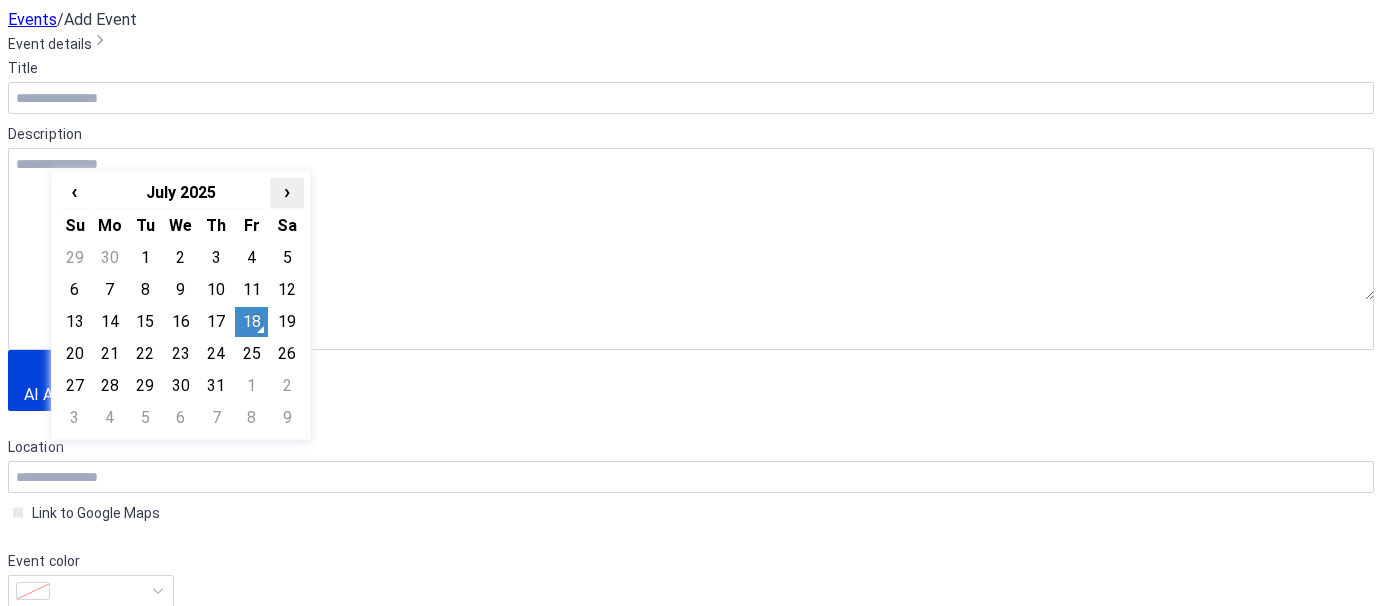 click on "›" at bounding box center (286, 191) 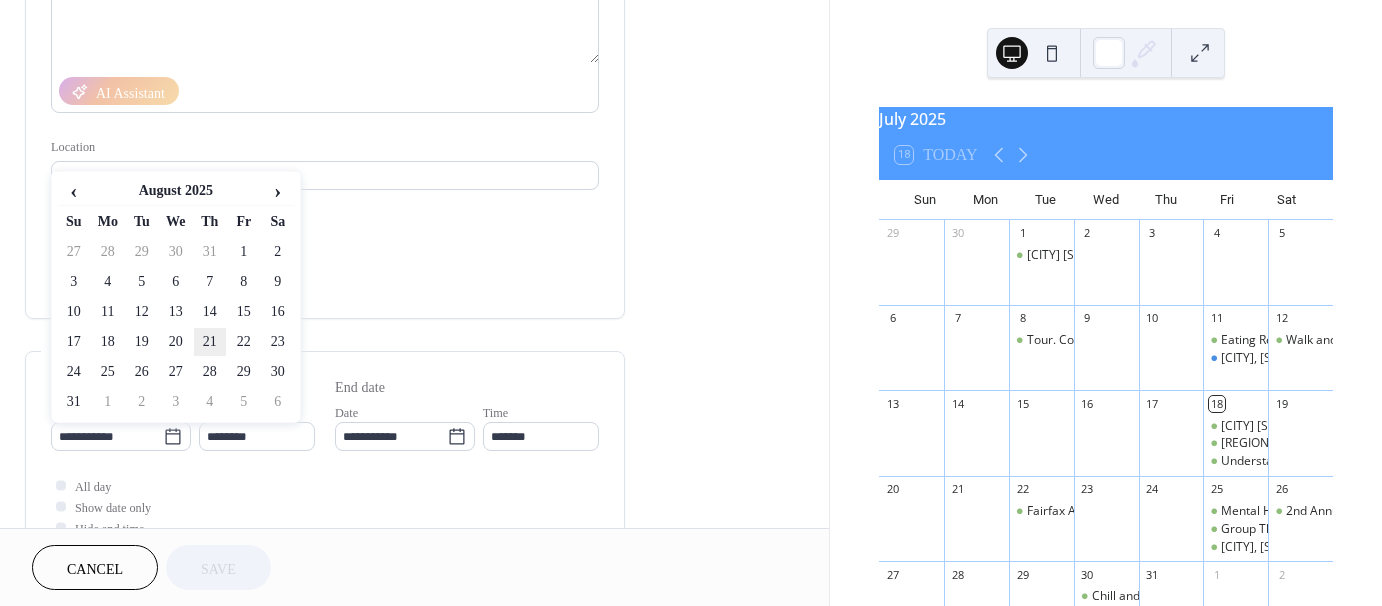 click on "21" at bounding box center [210, 342] 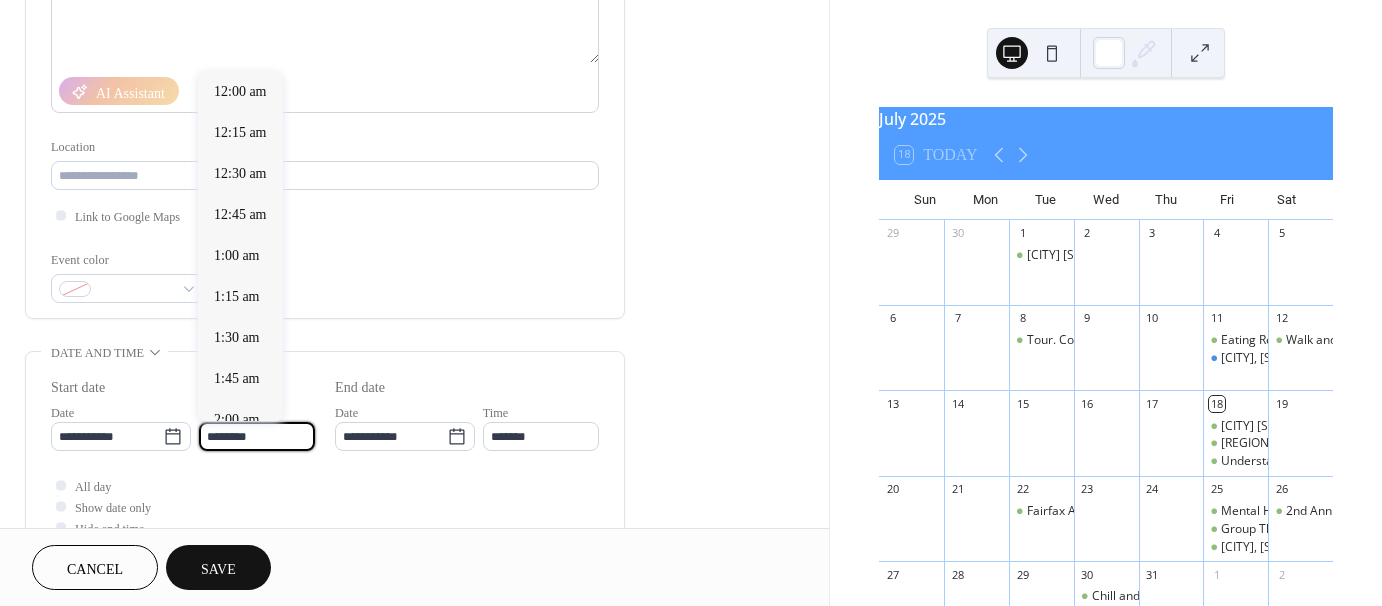 click on "********" at bounding box center (257, 436) 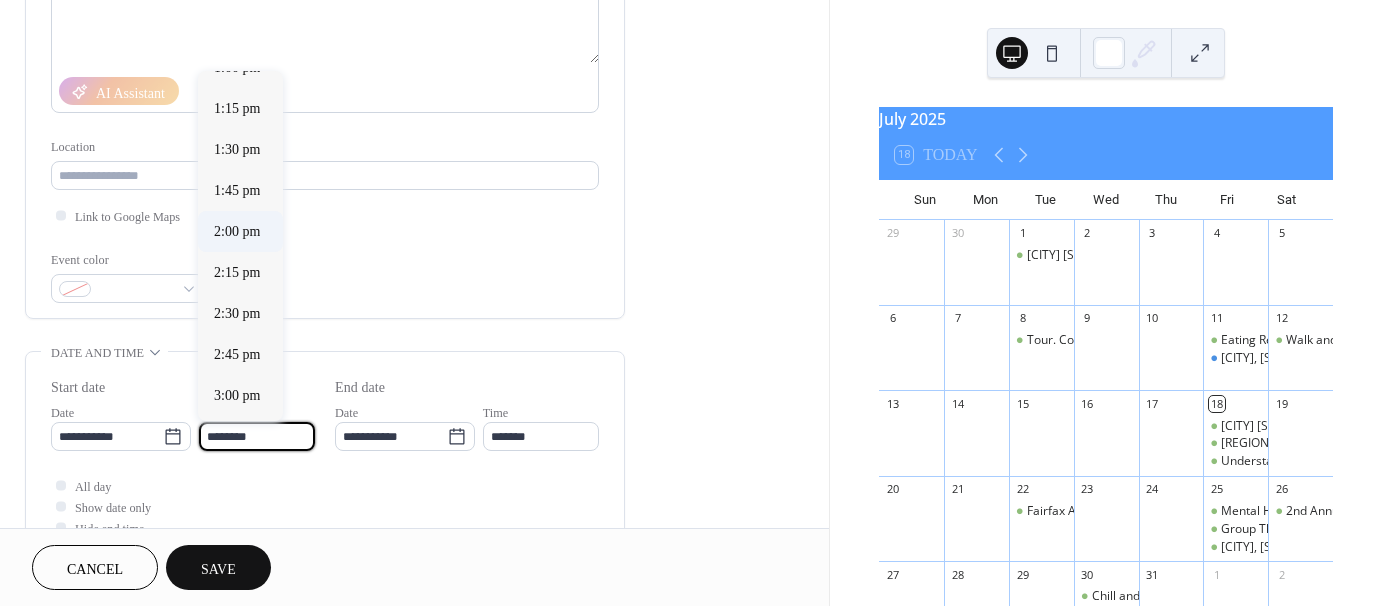 scroll, scrollTop: 2168, scrollLeft: 0, axis: vertical 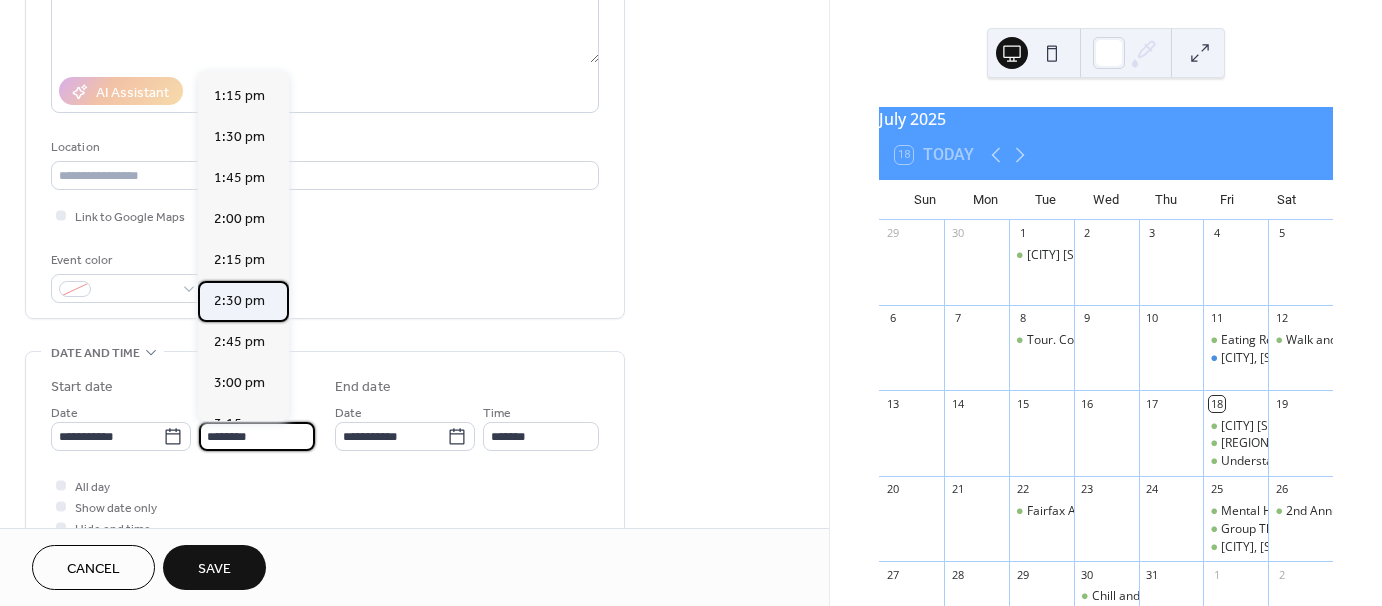 click on "2:30 pm" at bounding box center [239, 301] 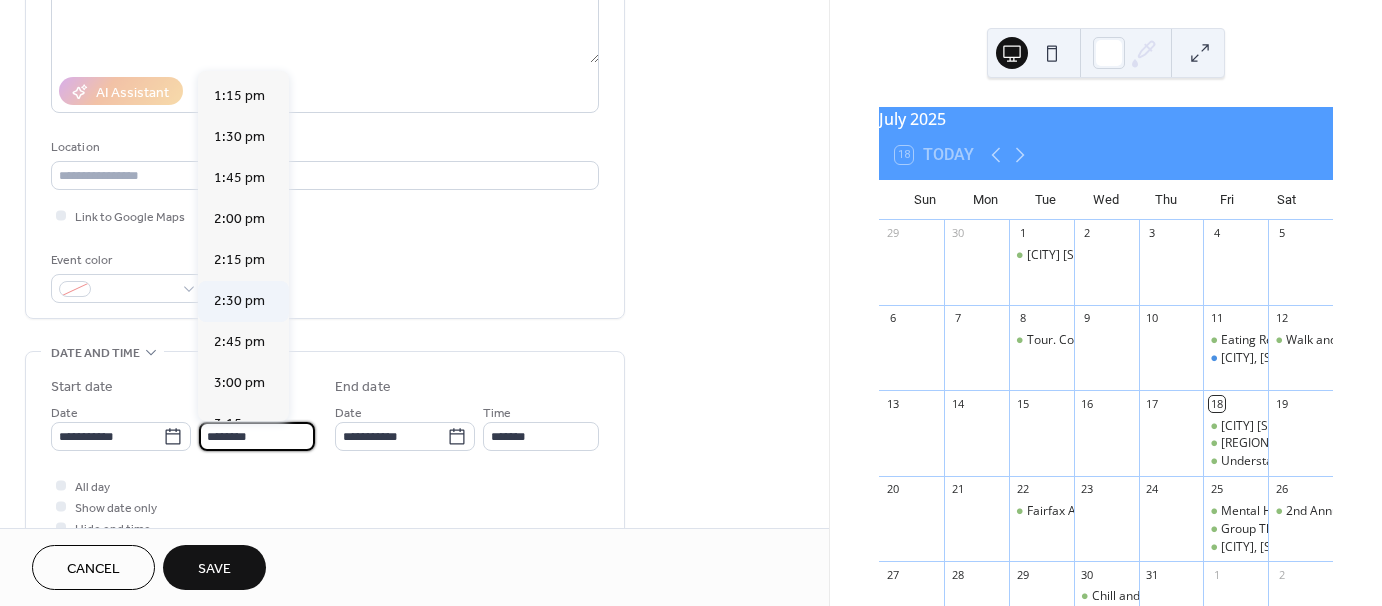 type on "*******" 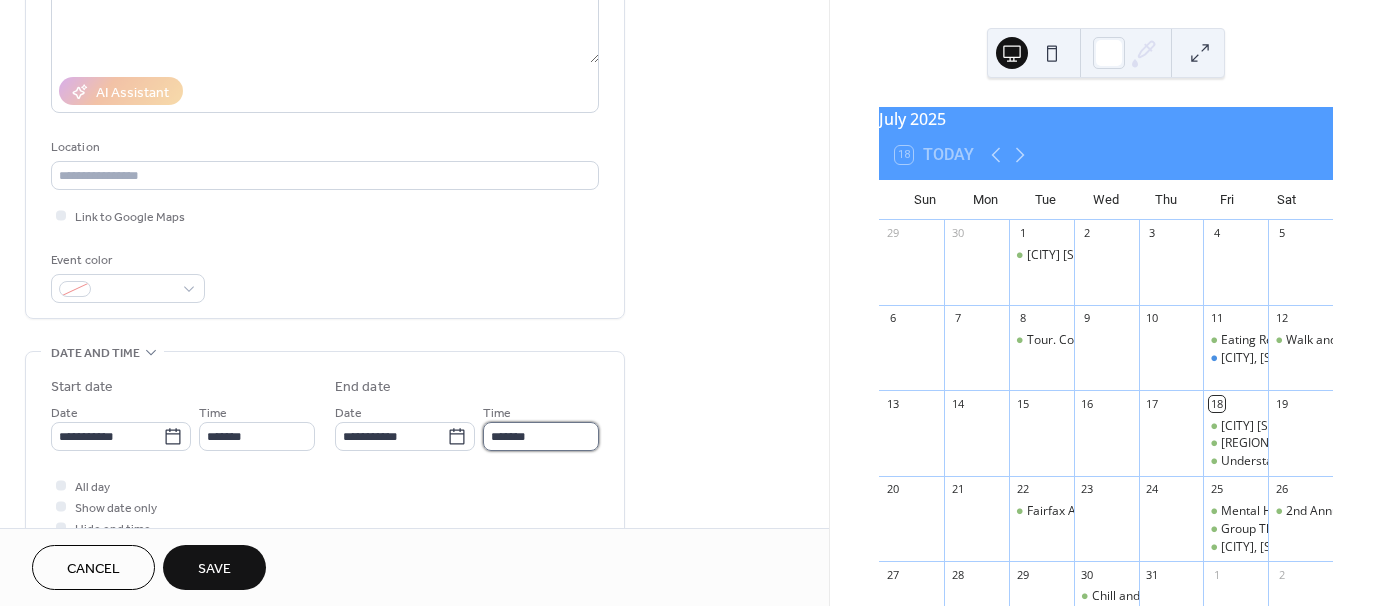 click on "*******" at bounding box center [541, 436] 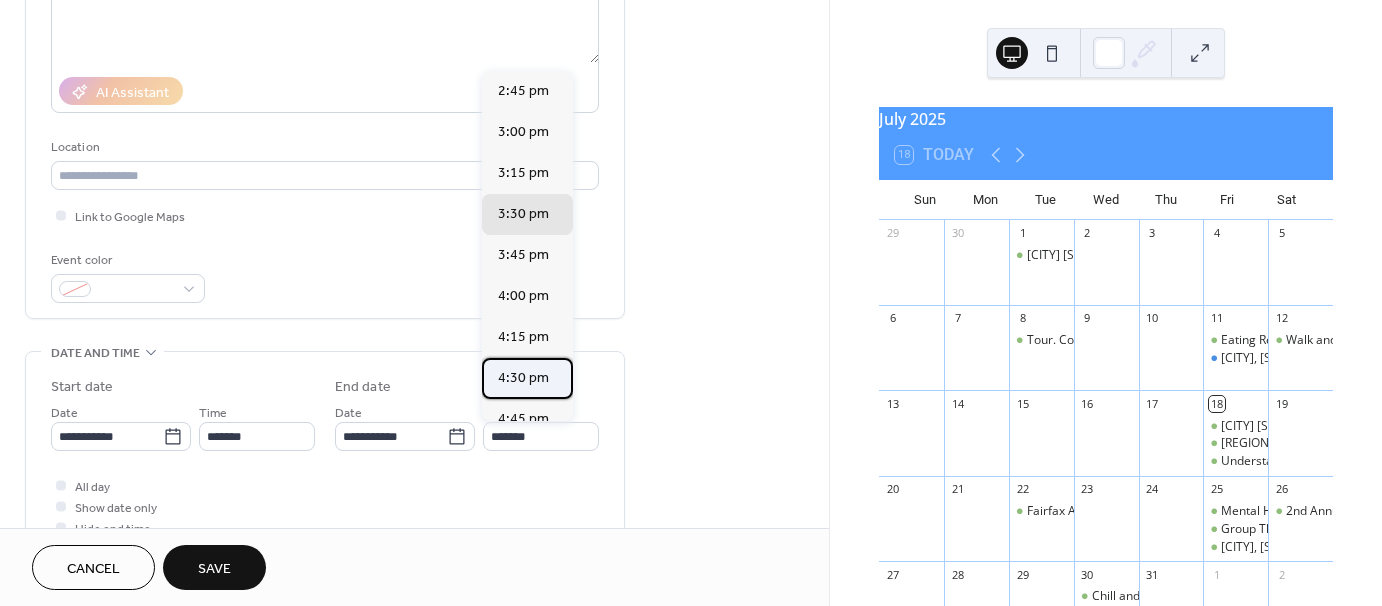 click on "4:30 pm" at bounding box center (523, 378) 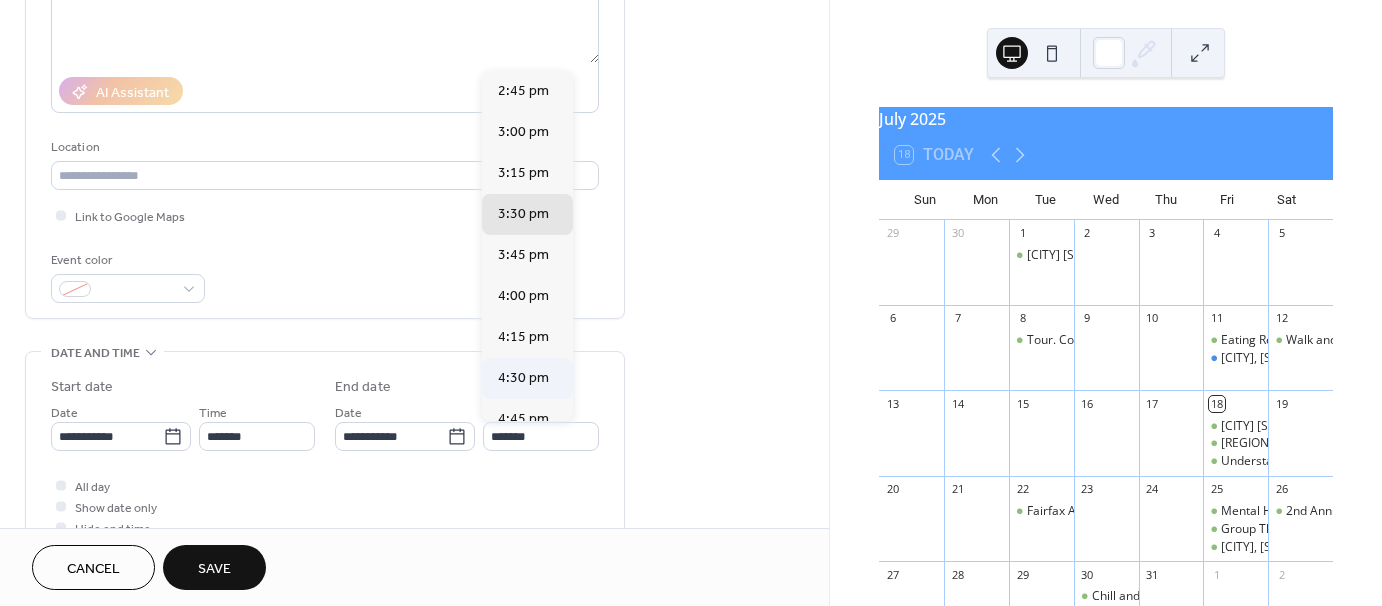 type on "*******" 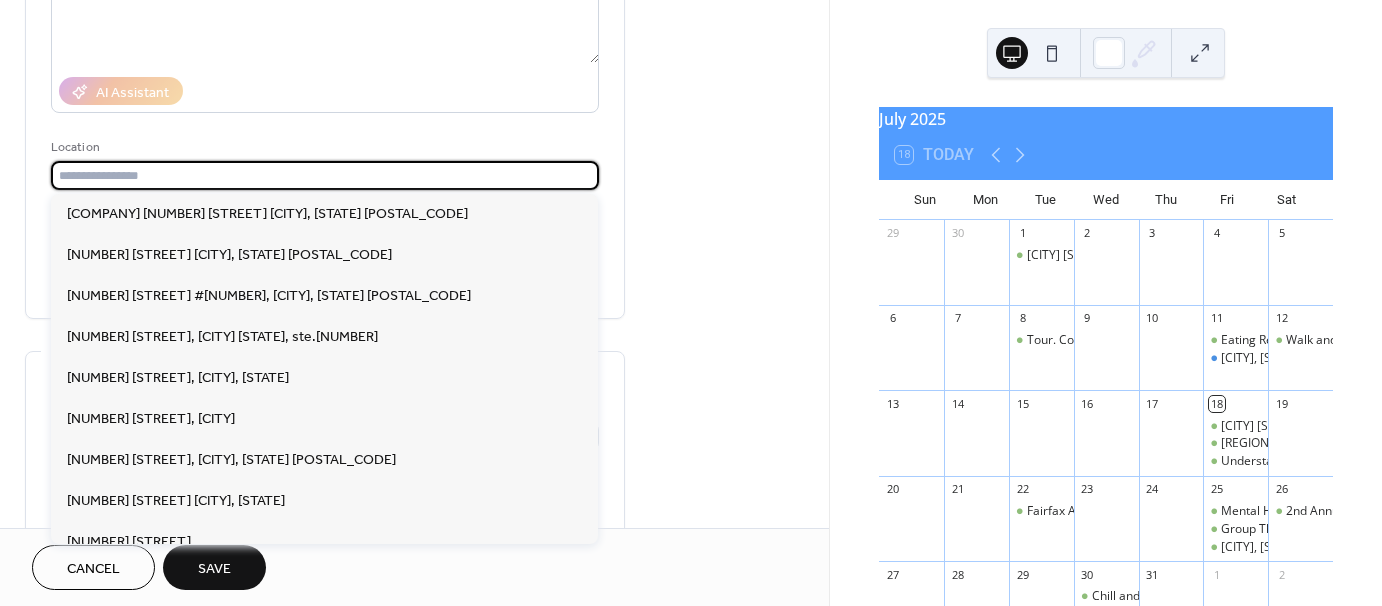 click at bounding box center (325, 175) 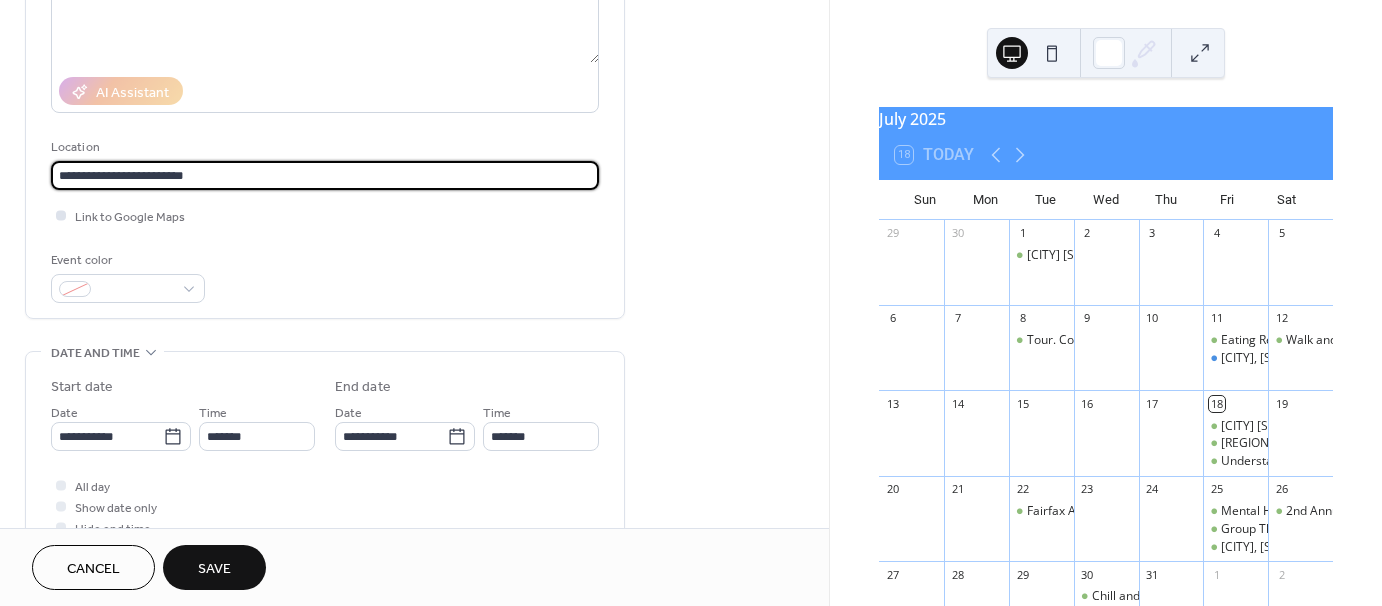 type on "**********" 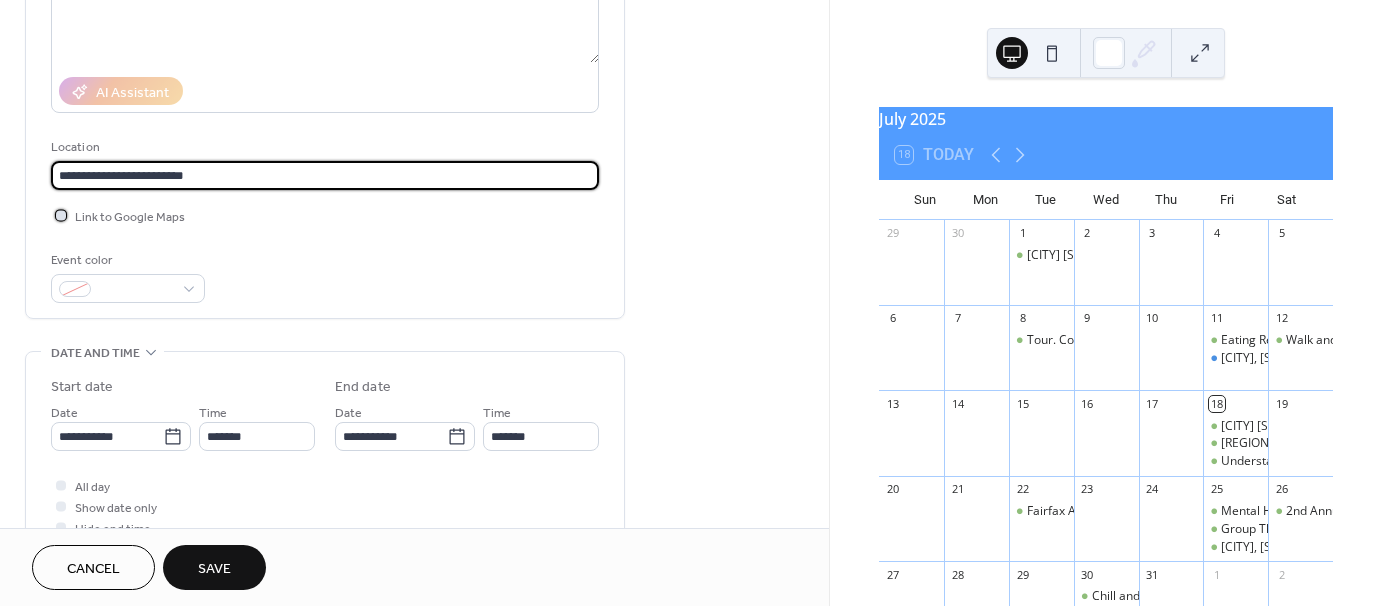 click at bounding box center (61, 215) 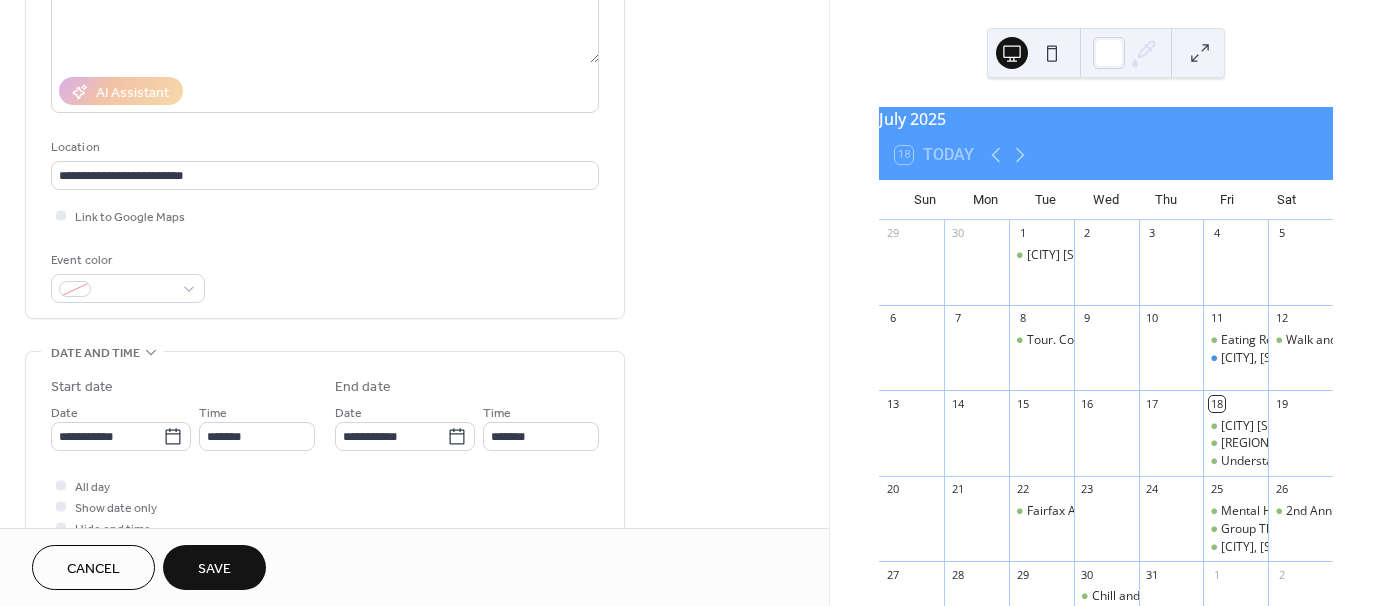 click on "**********" at bounding box center [414, 531] 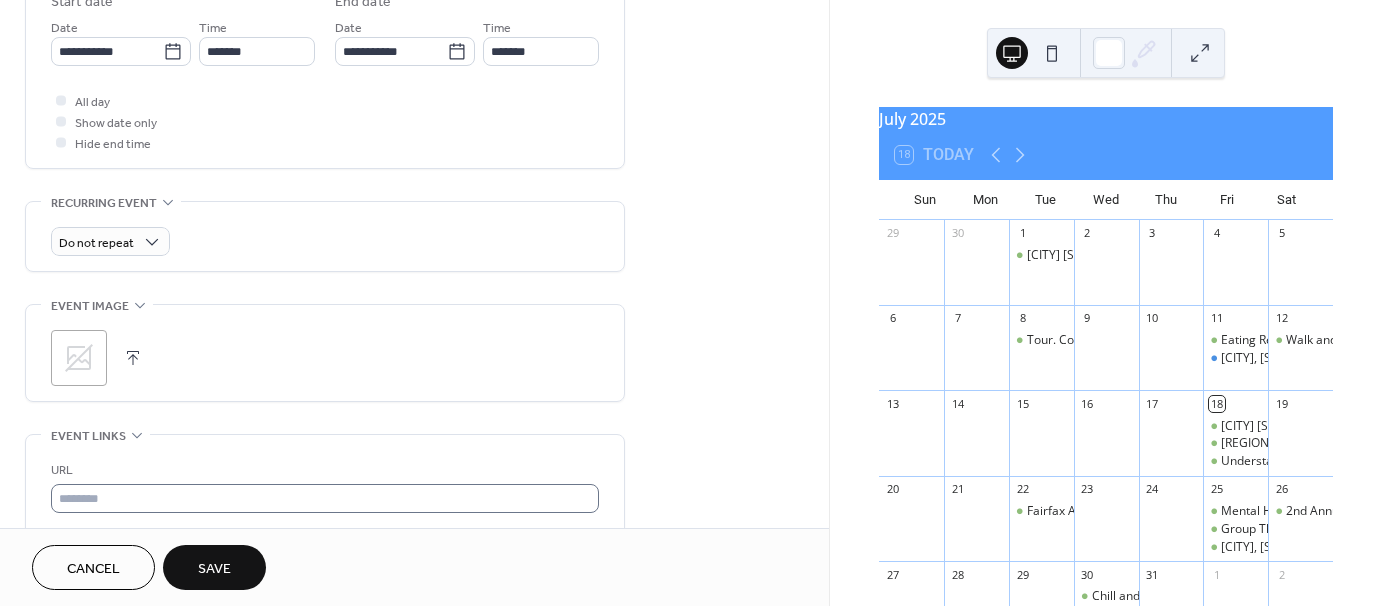 scroll, scrollTop: 700, scrollLeft: 0, axis: vertical 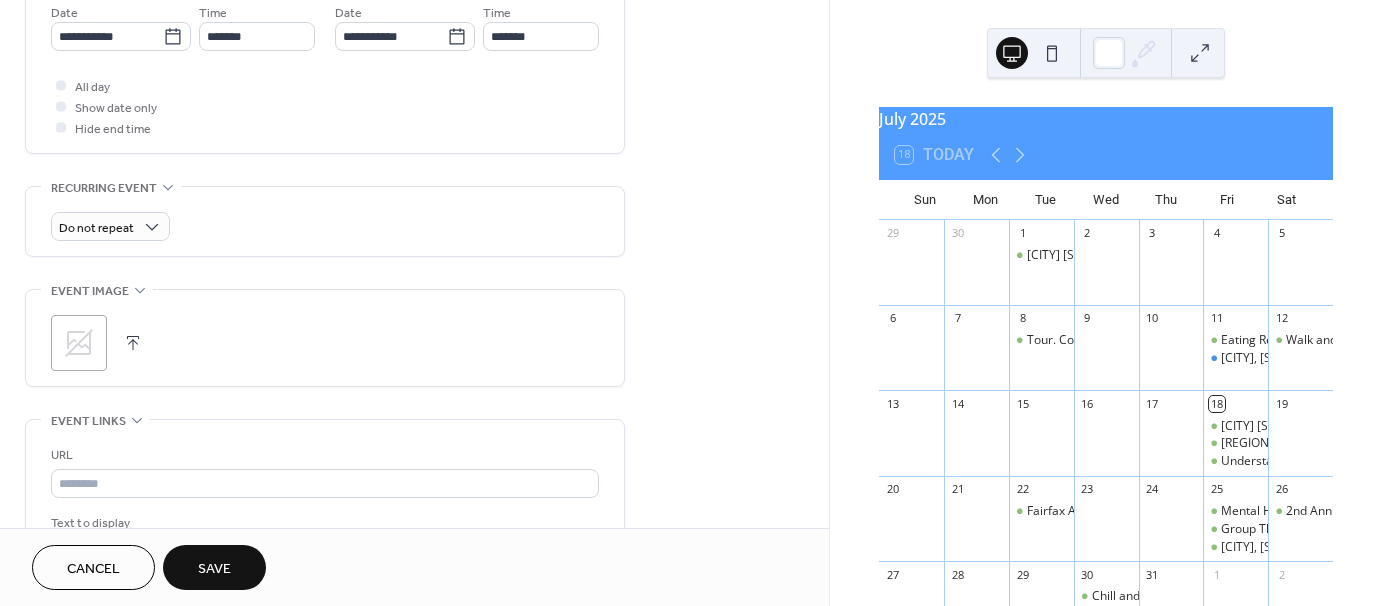 click 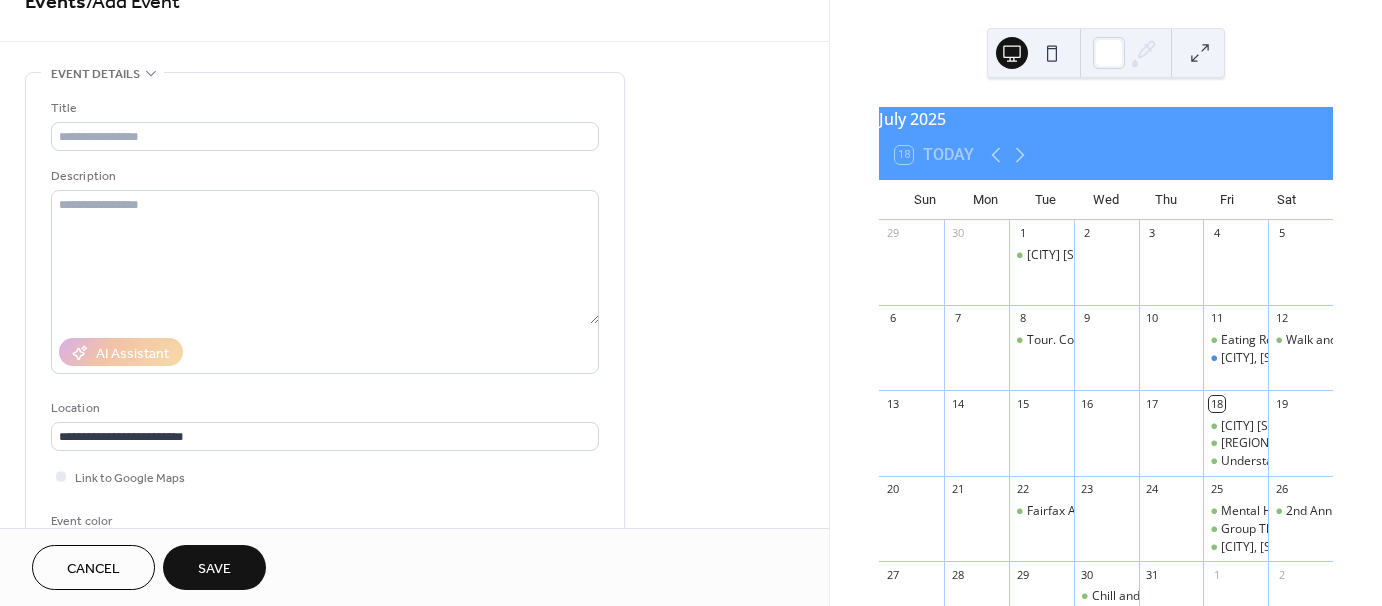 scroll, scrollTop: 0, scrollLeft: 0, axis: both 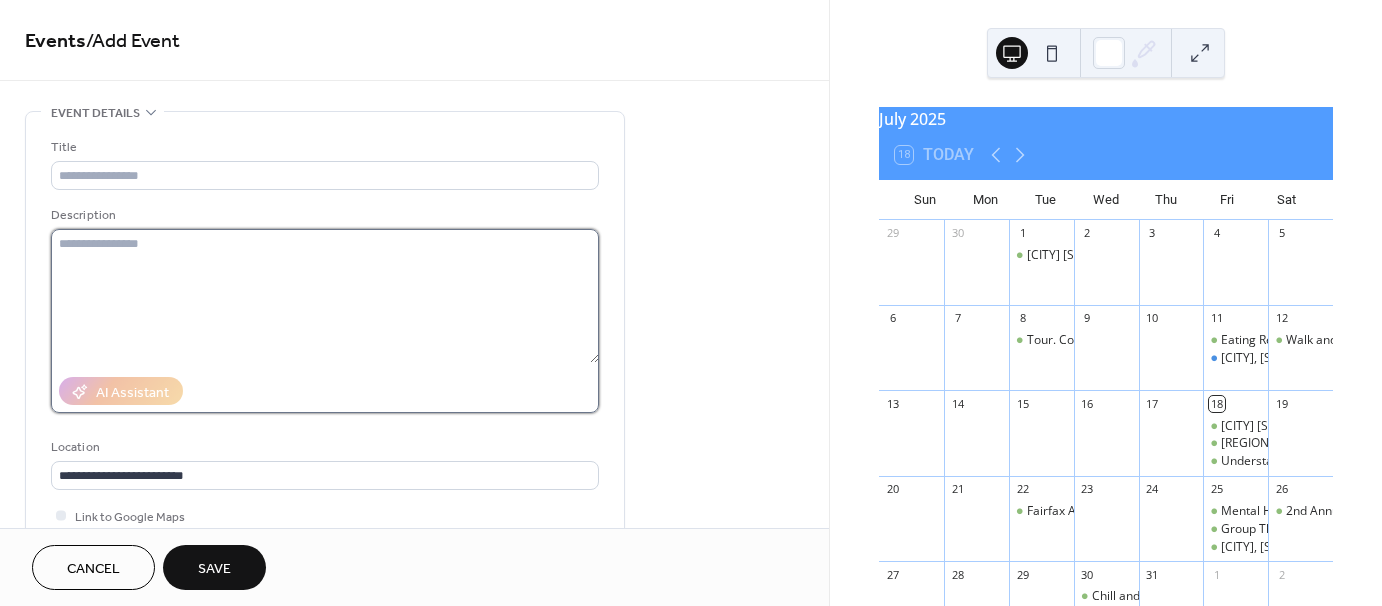 click at bounding box center [325, 296] 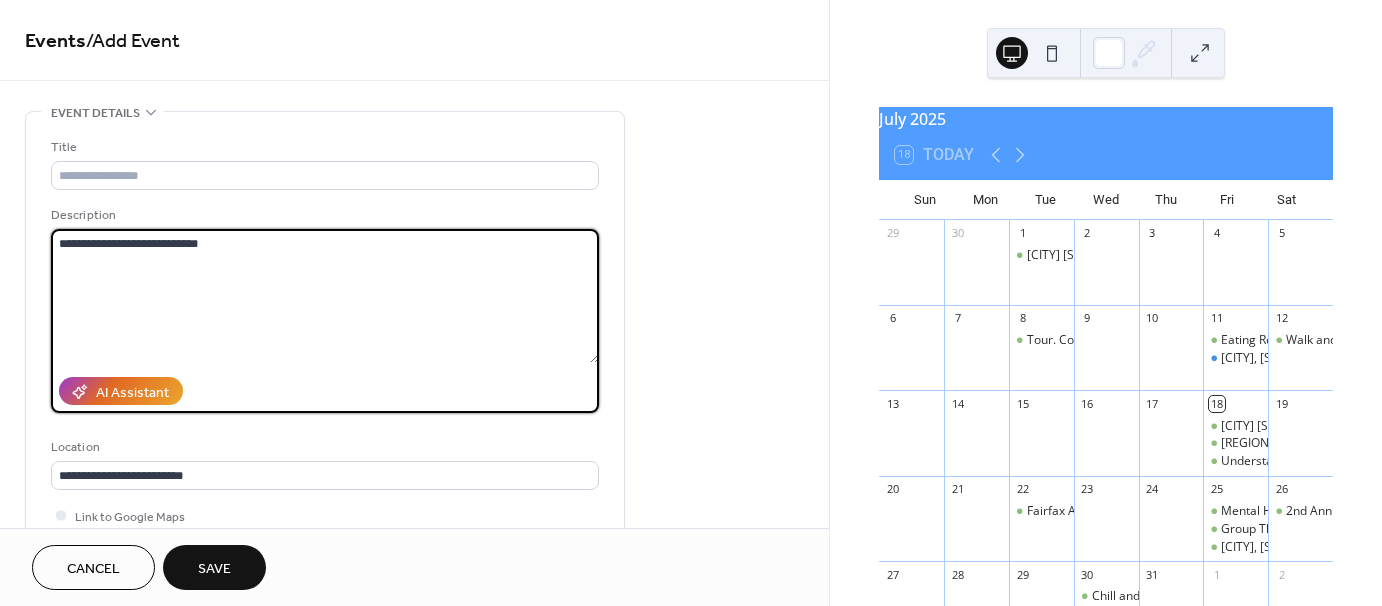click on "**********" at bounding box center (325, 296) 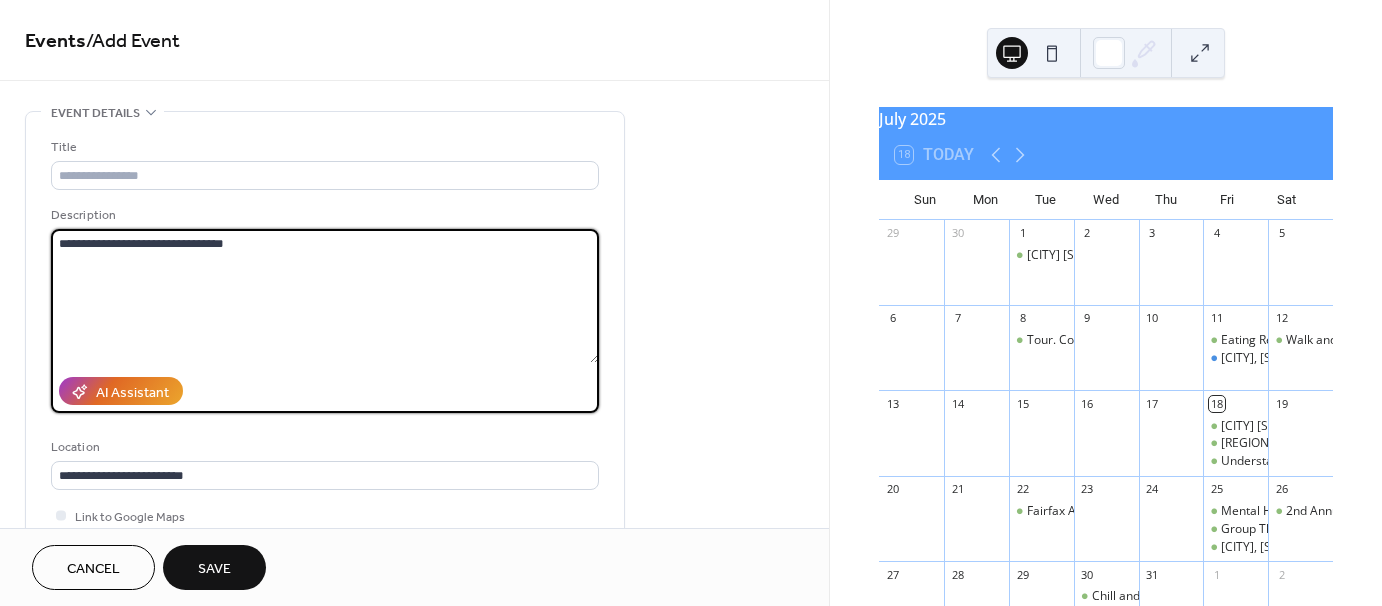 type on "**********" 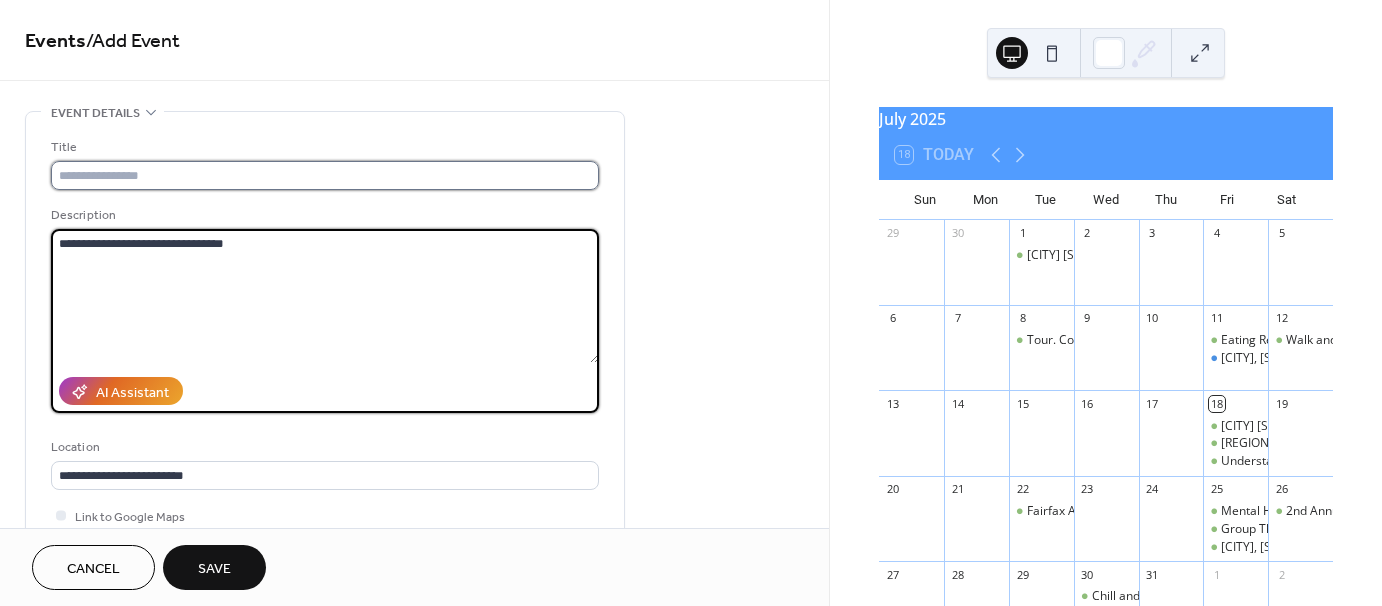 click at bounding box center (325, 175) 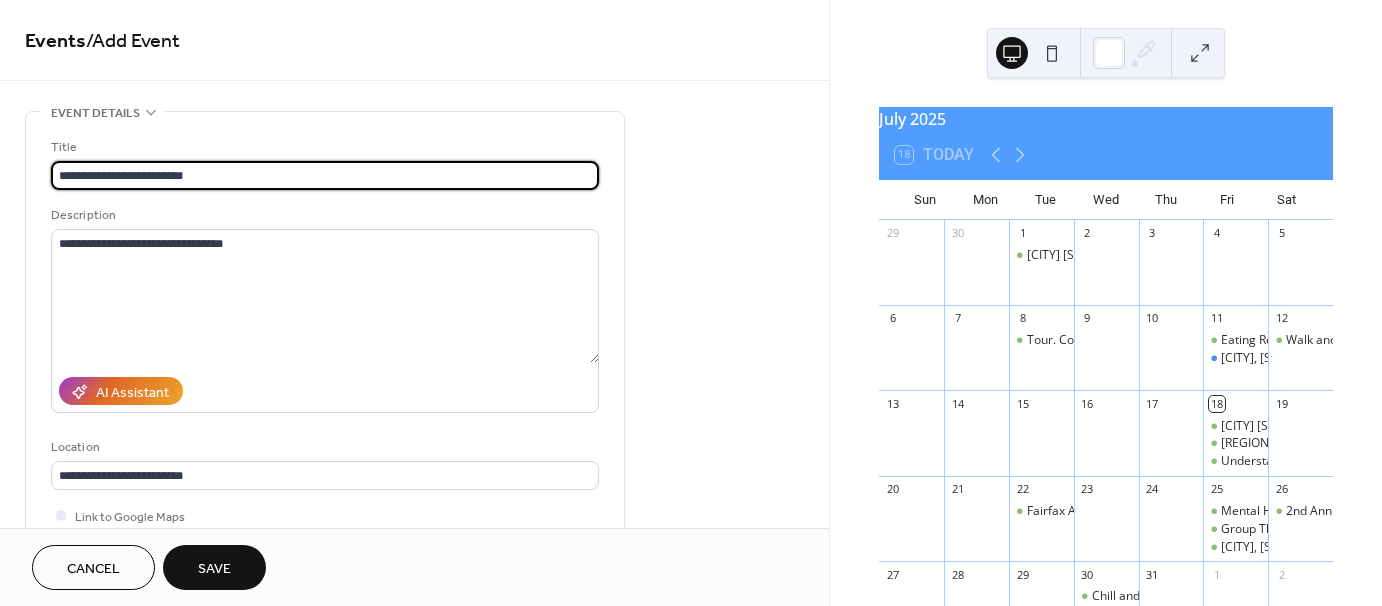 click on "**********" at bounding box center (325, 175) 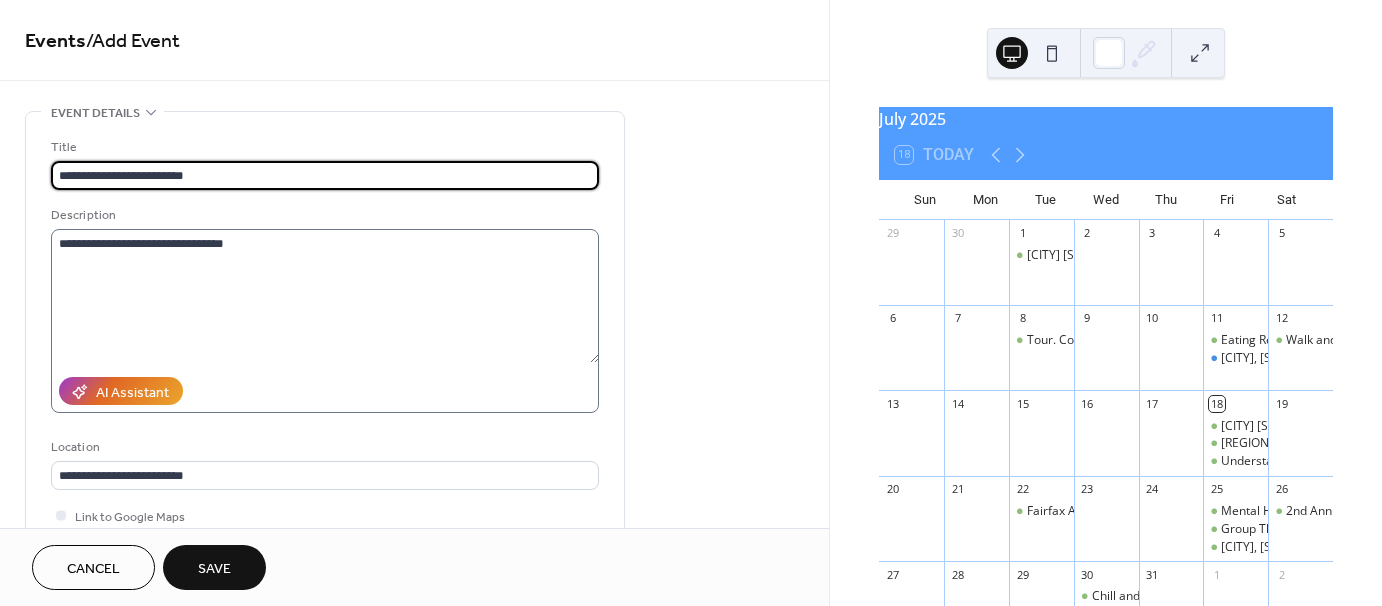 type on "**********" 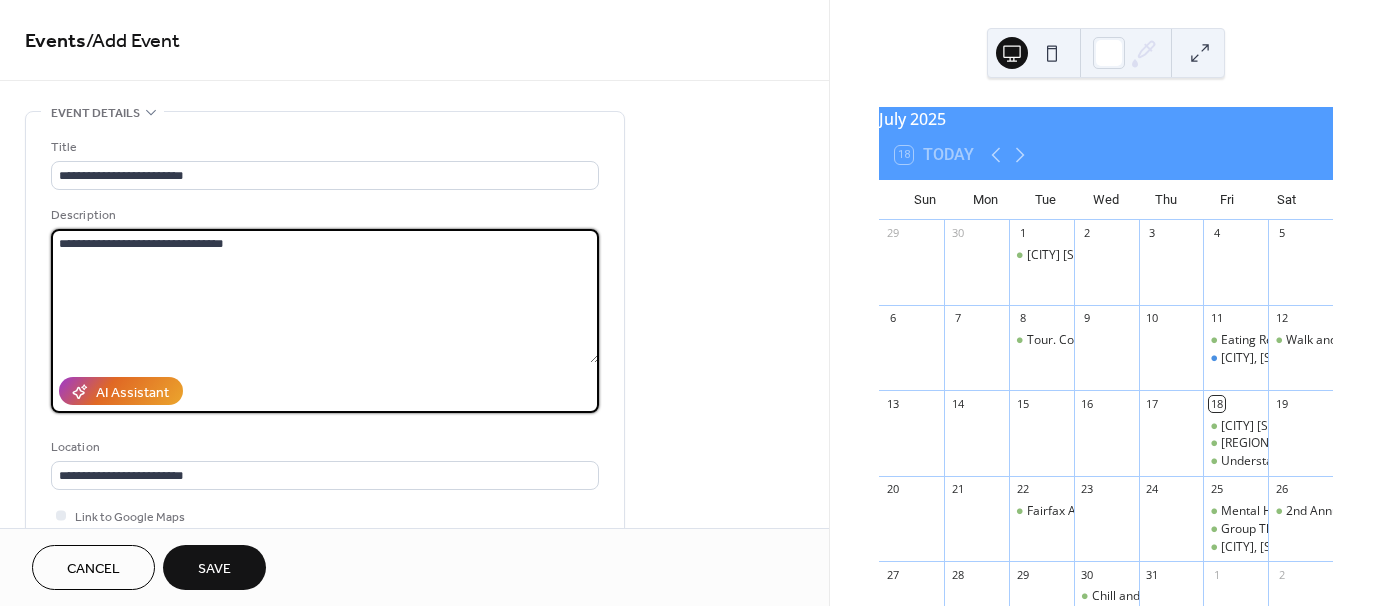 click on "**********" at bounding box center (325, 296) 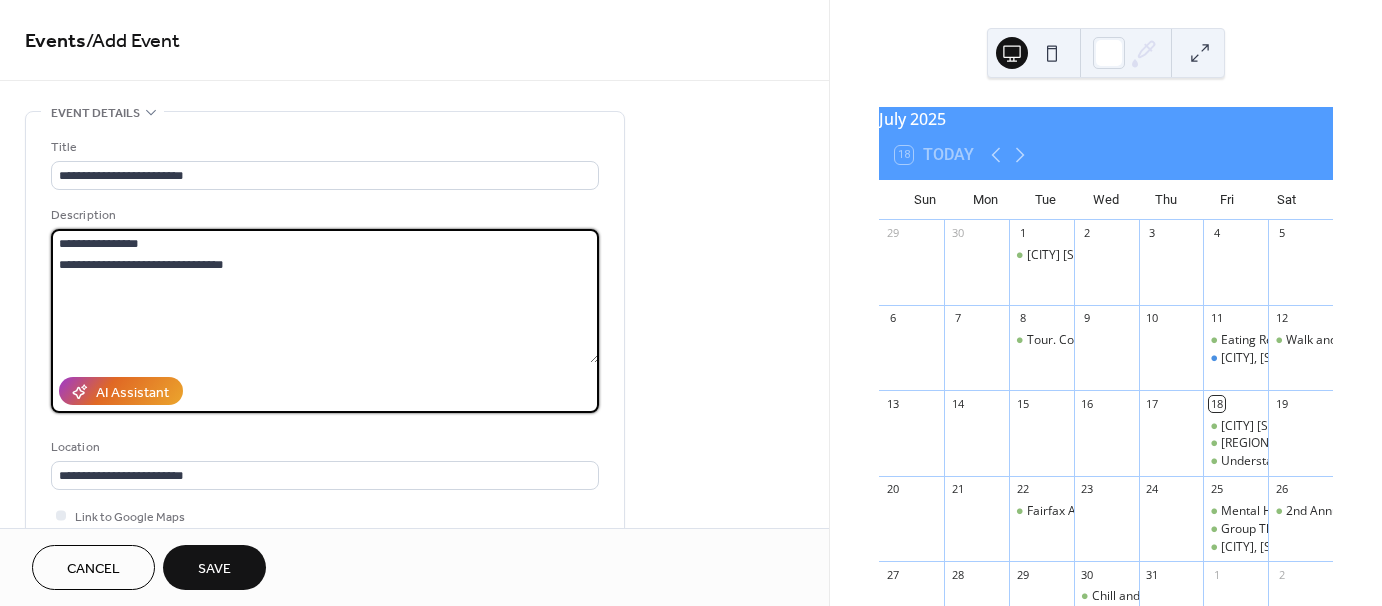 type on "**********" 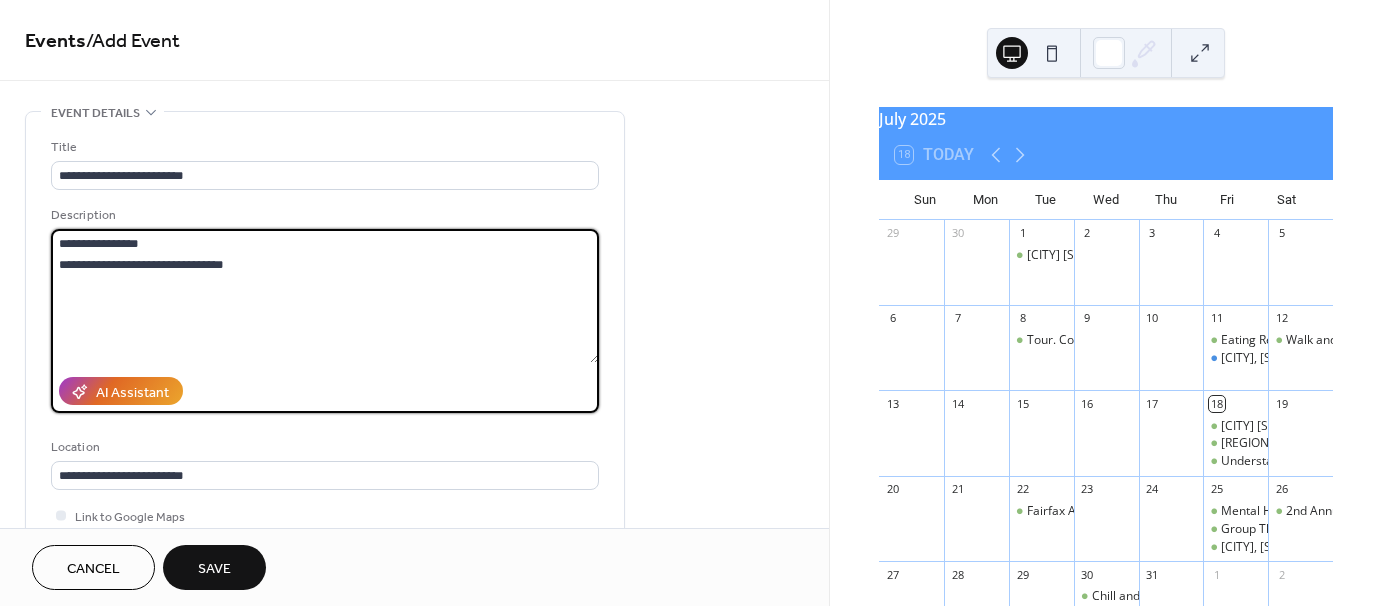 click on "Save" at bounding box center [214, 569] 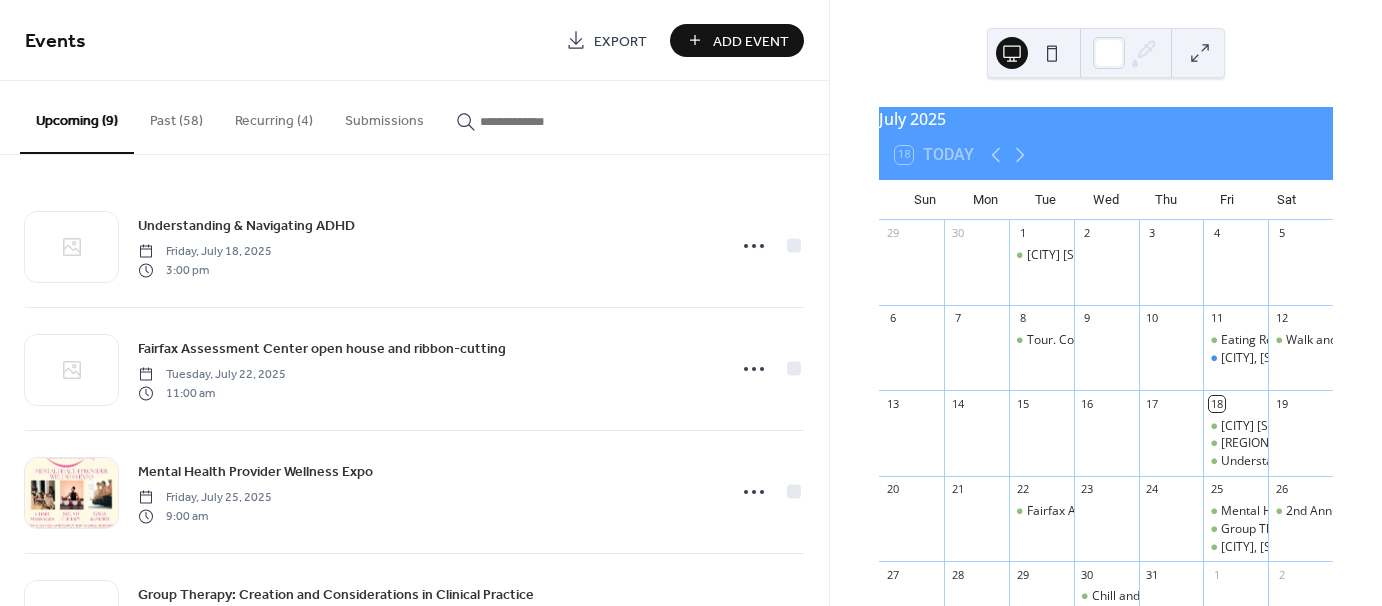 scroll, scrollTop: 0, scrollLeft: 0, axis: both 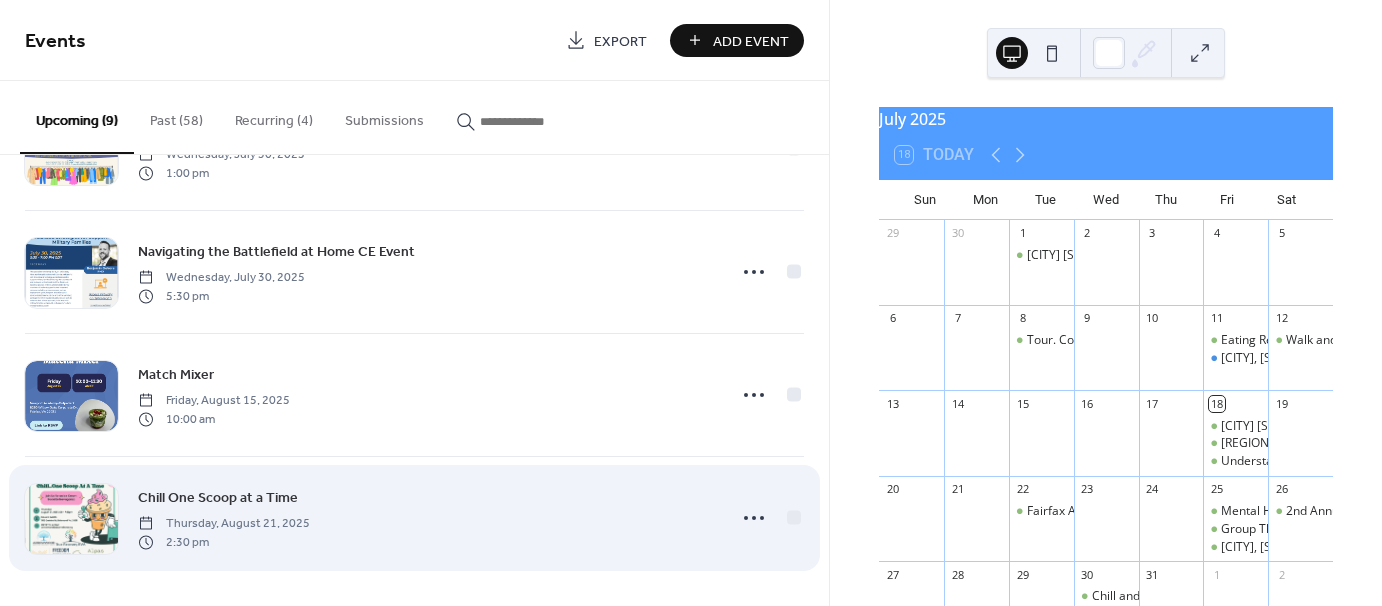 click on "Chill One Scoop at a Time" at bounding box center [218, 498] 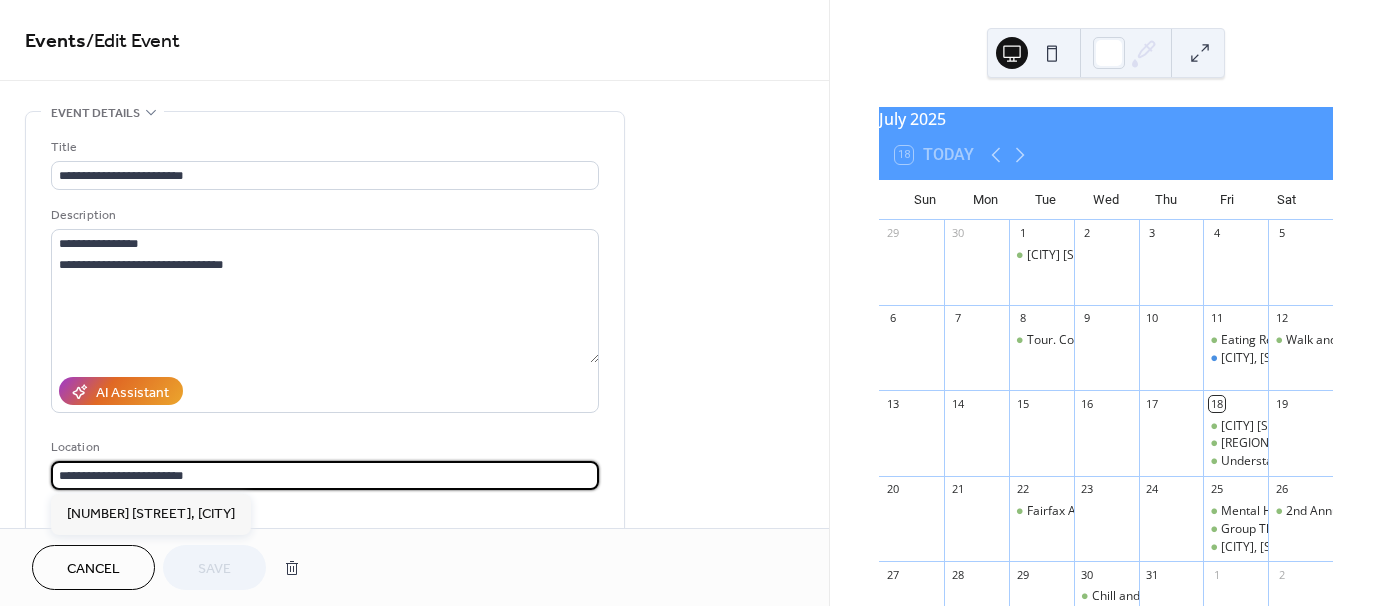 click on "**********" at bounding box center (325, 475) 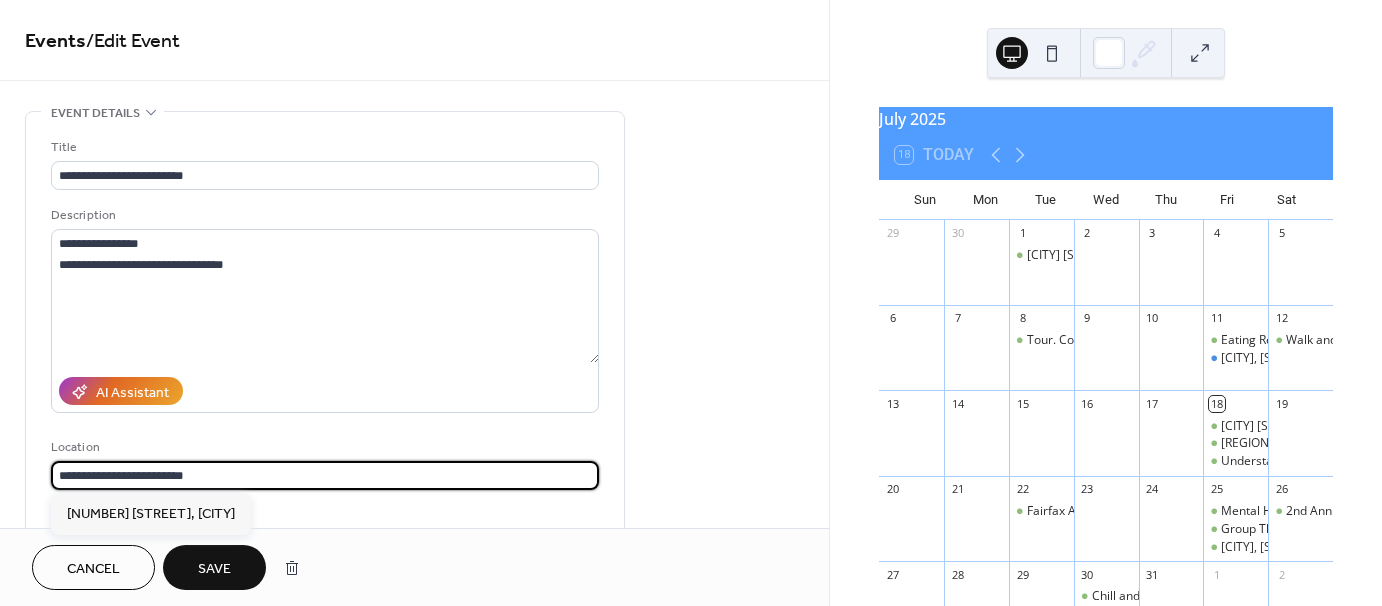 click on "**********" at bounding box center (325, 475) 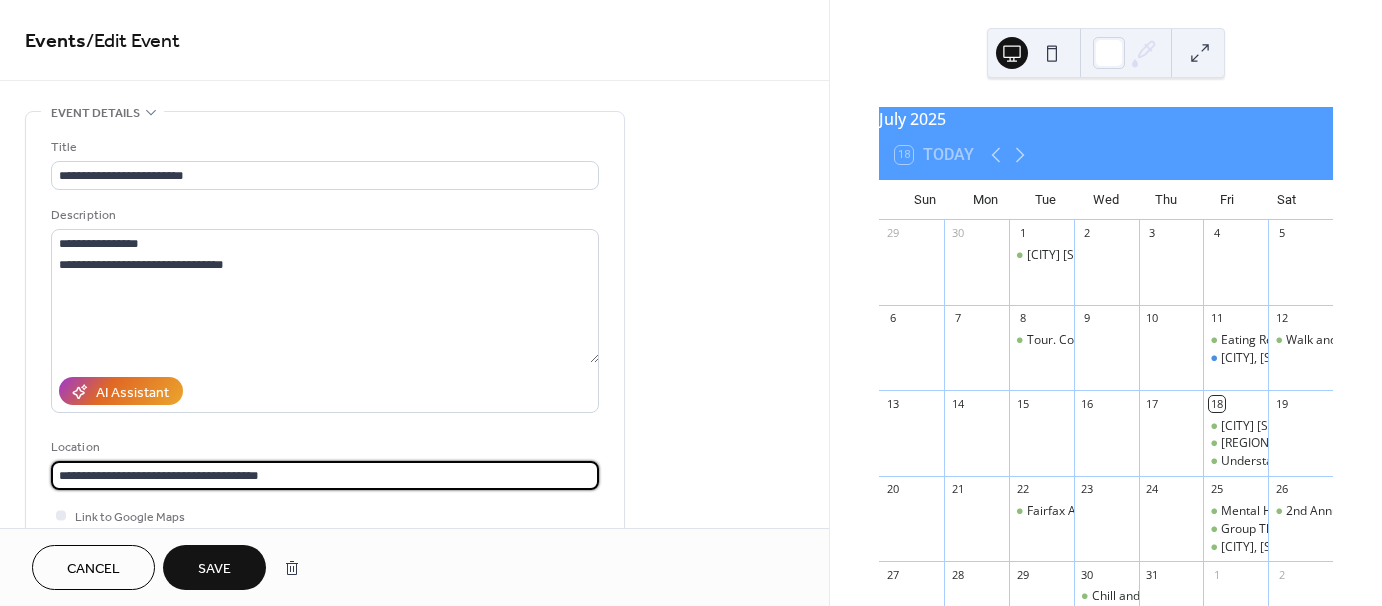 type on "**********" 